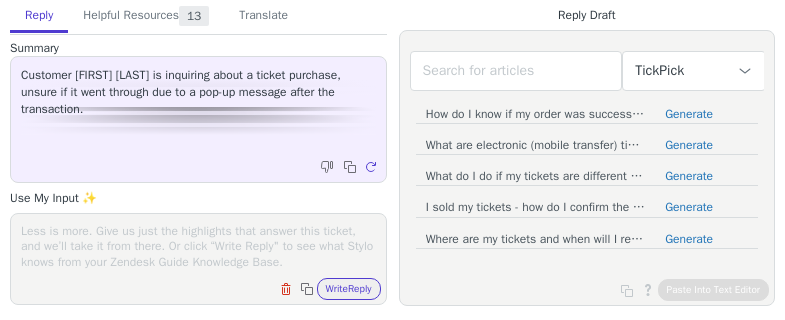click at bounding box center (198, 246) 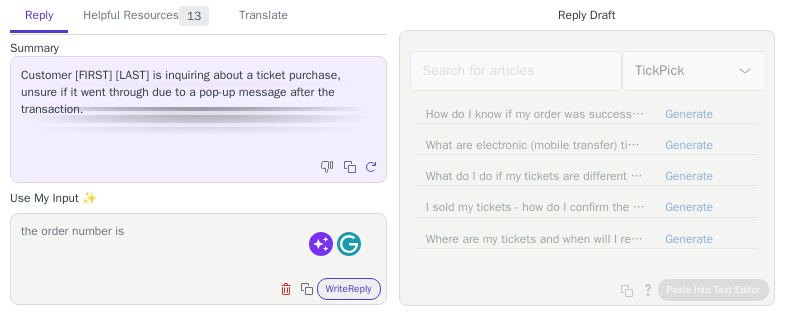 paste on "[NUMBER]" 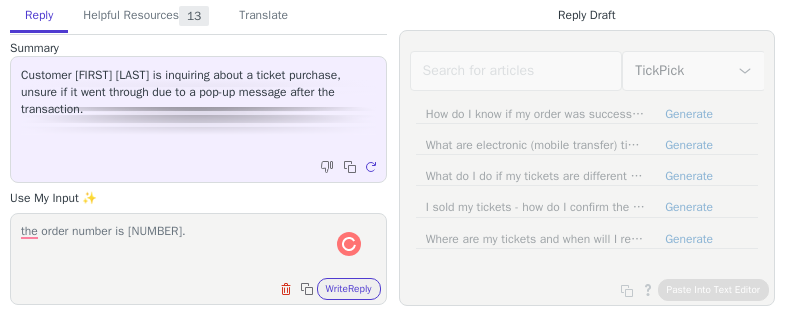 scroll, scrollTop: 1, scrollLeft: 0, axis: vertical 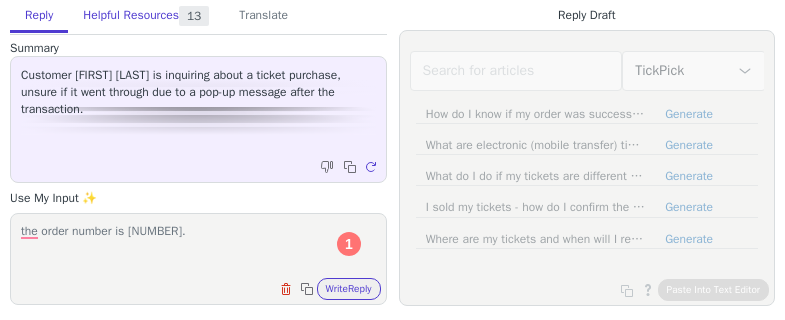 type on "the order number is 914129166." 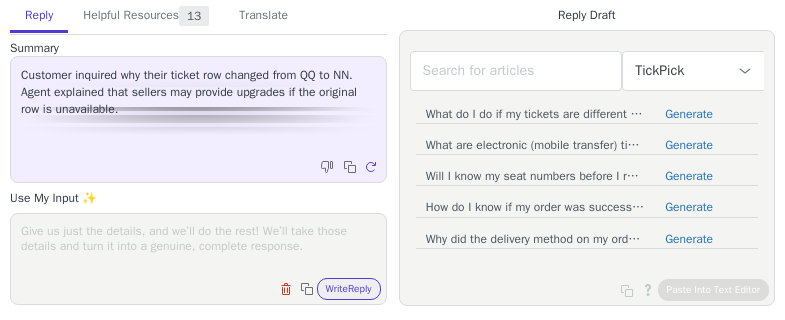 scroll, scrollTop: 0, scrollLeft: 0, axis: both 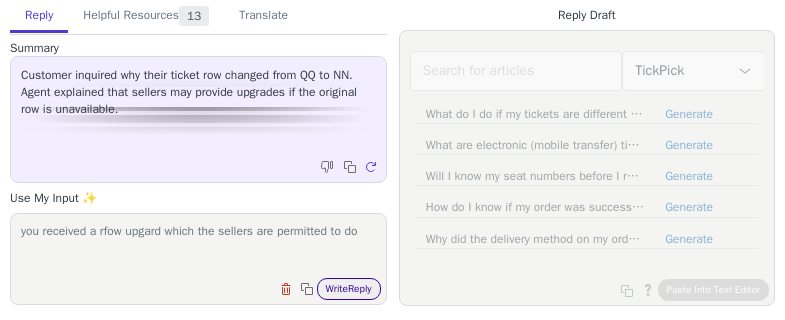 type on "you received a rfow upgard which the sellers are permitted to do" 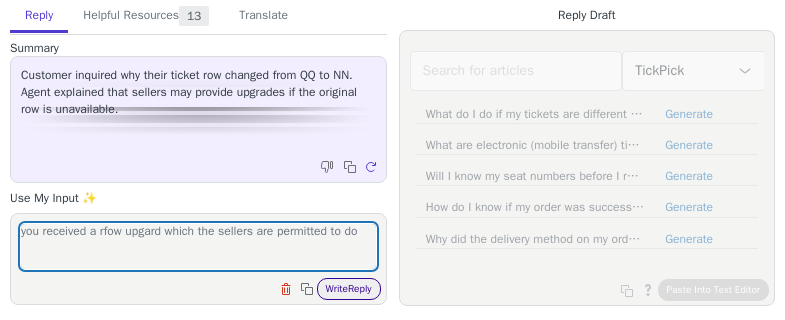 click on "Write  Reply" at bounding box center (349, 289) 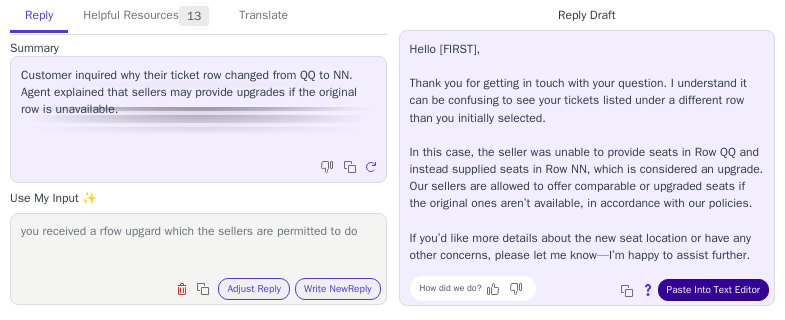 click on "Paste Into Text Editor" at bounding box center [713, 290] 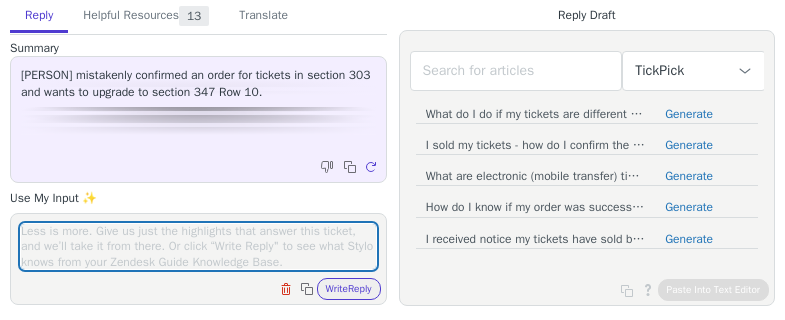 scroll, scrollTop: 0, scrollLeft: 0, axis: both 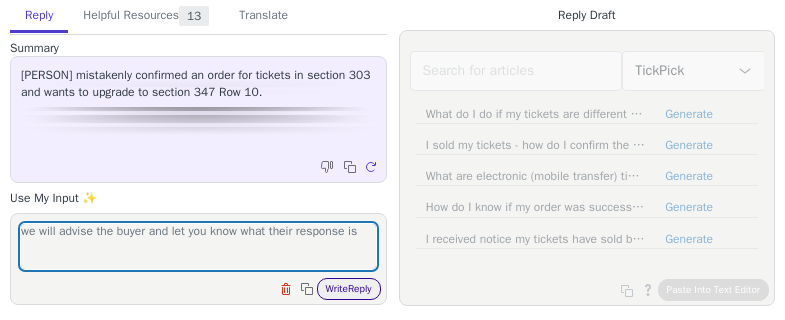 type on "we will advise the buyer and let you know what their response is" 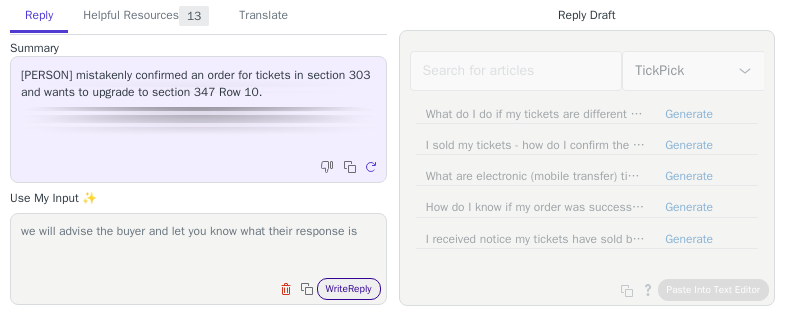 click on "Write  Reply" at bounding box center [349, 289] 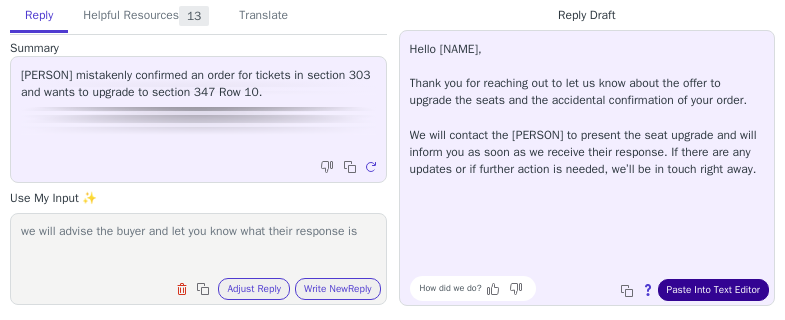 click on "Paste Into Text Editor" at bounding box center [713, 290] 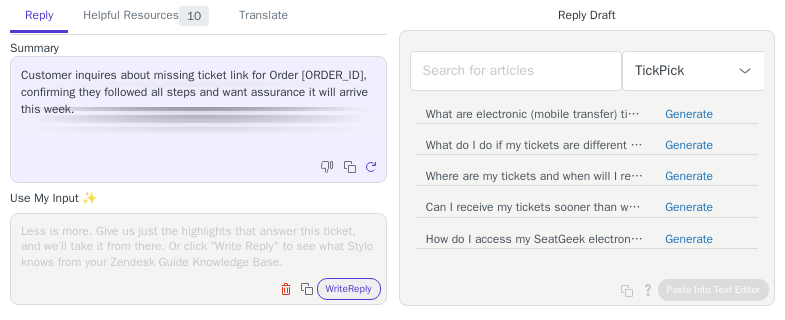 scroll, scrollTop: 0, scrollLeft: 0, axis: both 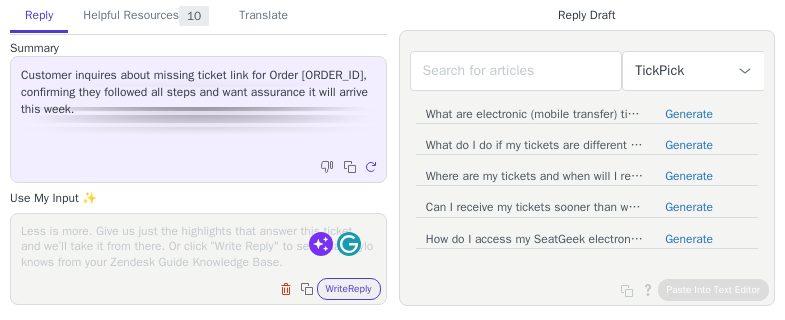 paste on "navigating through the White Sox Account Manager (https://am.ticketmaster.com/whitesox/)" 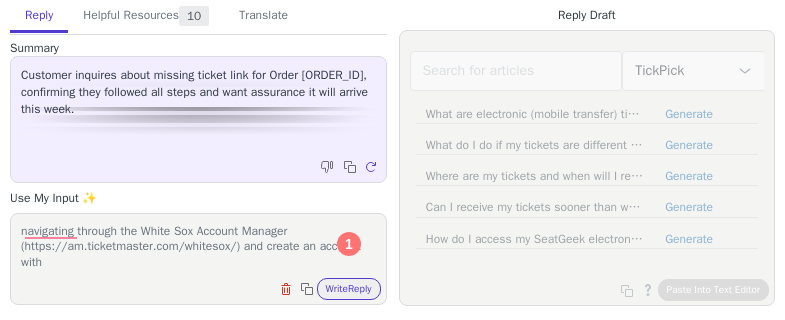 scroll, scrollTop: 1, scrollLeft: 0, axis: vertical 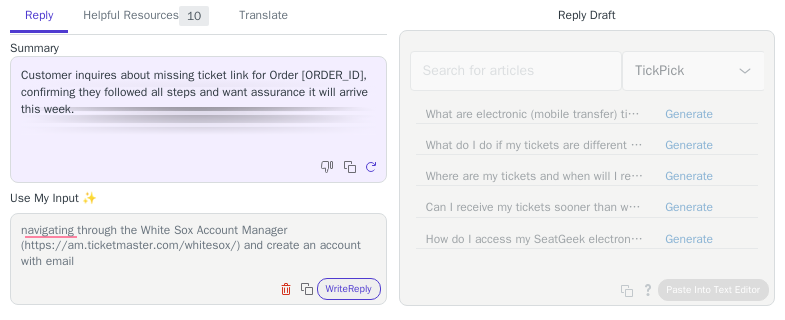 click on "navigating  through the White Sox Account Manager (https://am.ticketmaster.com/whitesox/) and create an account with email   navigating through the White Sox Account Manager (https://am.ticketmaster.com/whitesox/) and create an account with email  Clear field Copy to clipboard Write  Reply" at bounding box center [198, 259] 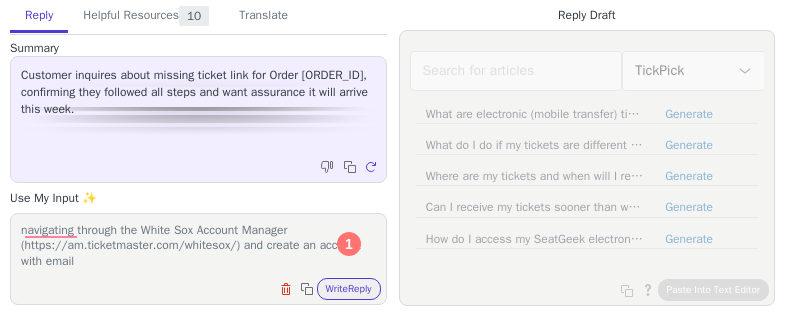 paste on "1seth.dotson@gmail.com" 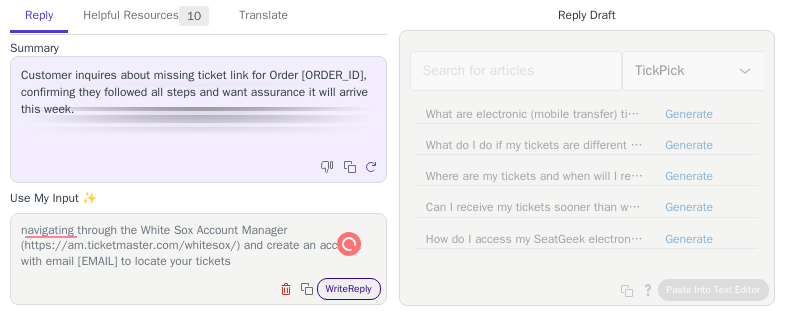 type on "navigating through the White Sox Account Manager (https://am.ticketmaster.com/whitesox/) and create an account with email 1seth.dotson@gmail.com to locate your tickets" 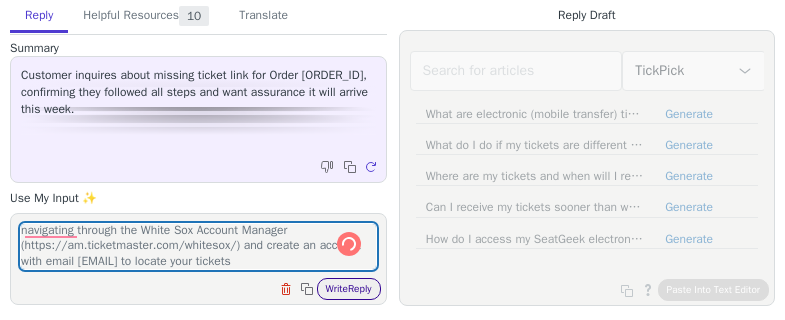 click on "Write  Reply" at bounding box center (349, 289) 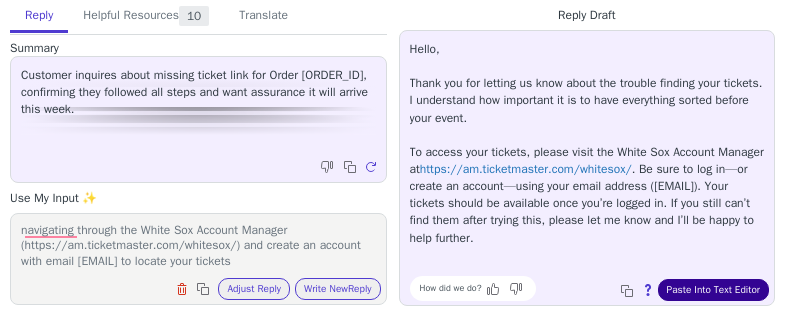 click on "Paste Into Text Editor" at bounding box center (713, 290) 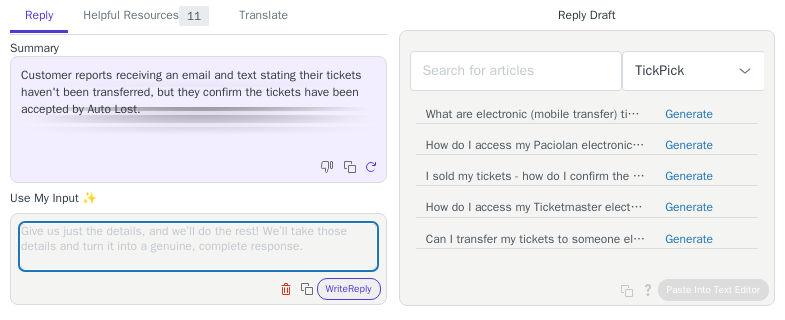 scroll, scrollTop: 0, scrollLeft: 0, axis: both 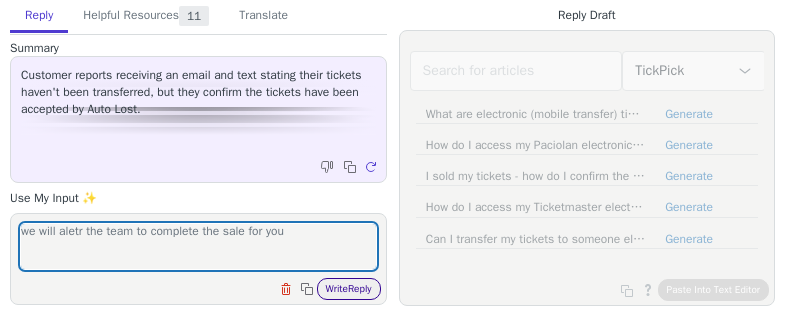 type on "we will aletr the team to complete the sale for you" 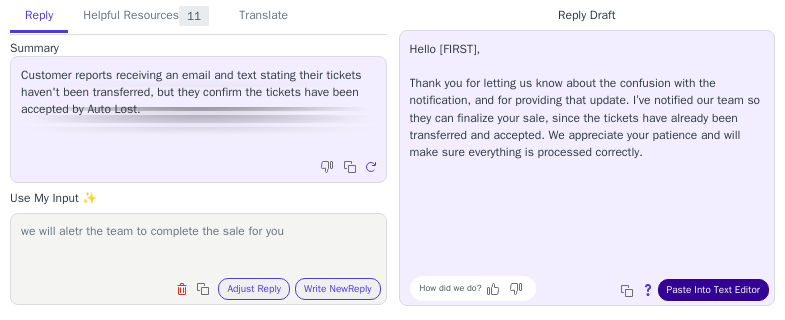 click on "Paste Into Text Editor" at bounding box center (713, 290) 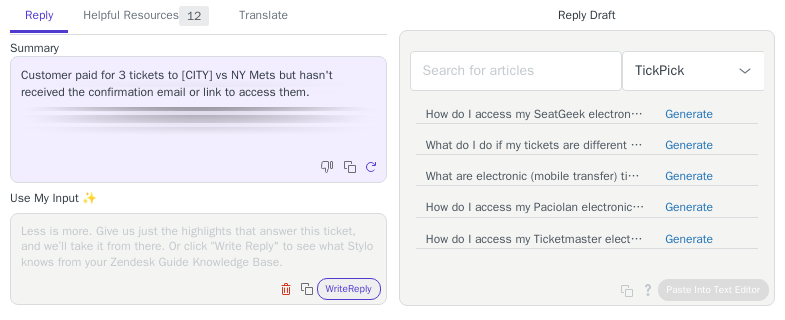 scroll, scrollTop: 0, scrollLeft: 0, axis: both 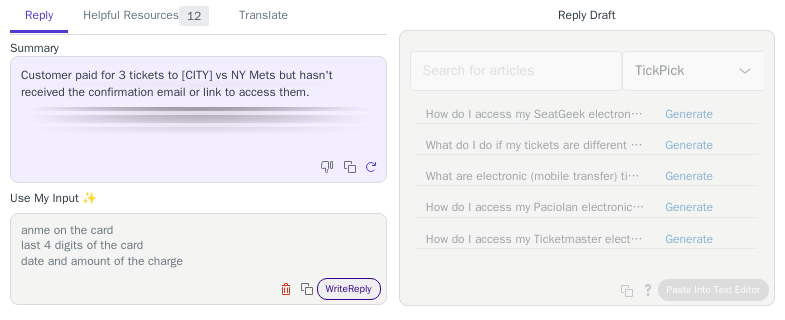 type on "please provide the details below
anme on the card
last 4 digits of the card
date and amount of the charge" 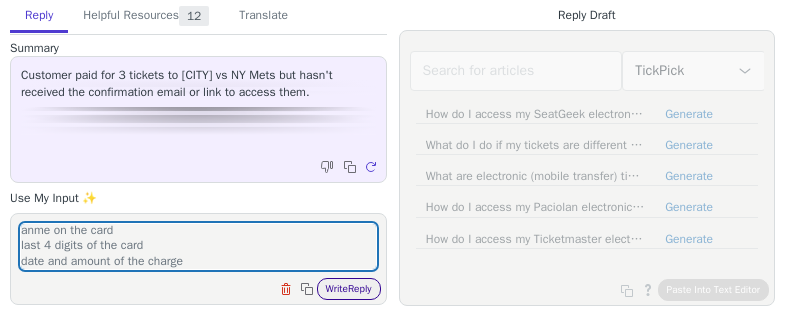 click on "Write  Reply" at bounding box center (349, 289) 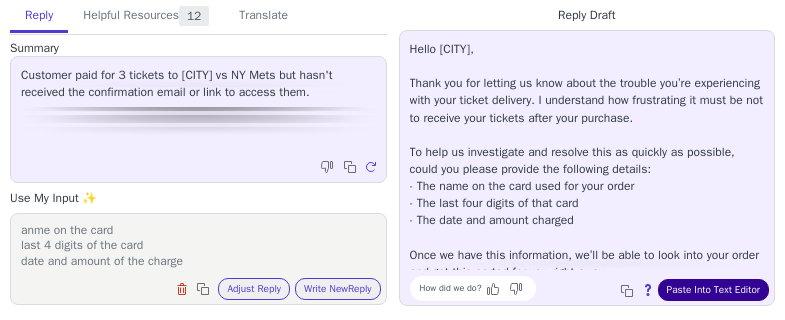 click on "Paste Into Text Editor" at bounding box center (713, 290) 